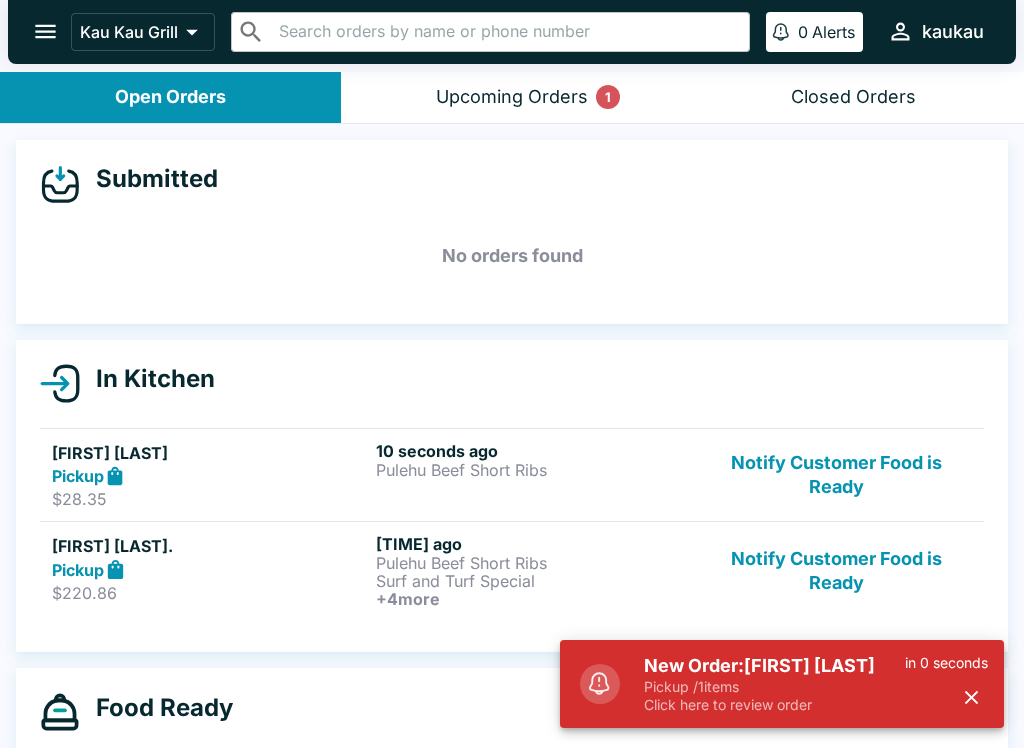 scroll, scrollTop: 0, scrollLeft: 0, axis: both 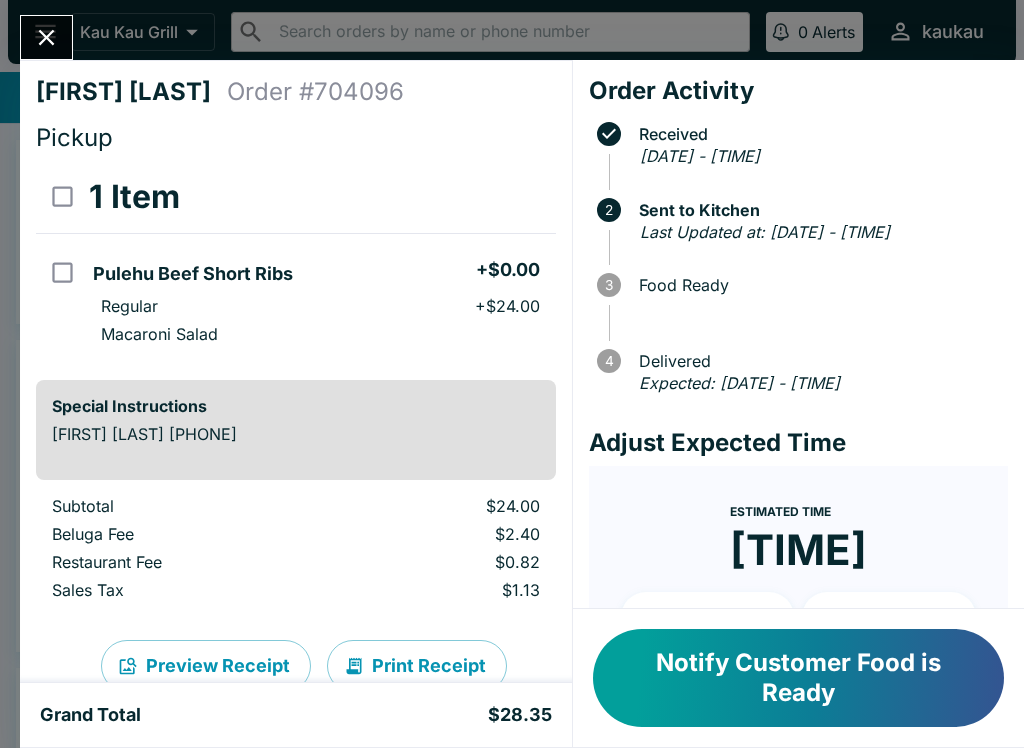 click on "Notify Customer Food is Ready" at bounding box center [798, 678] 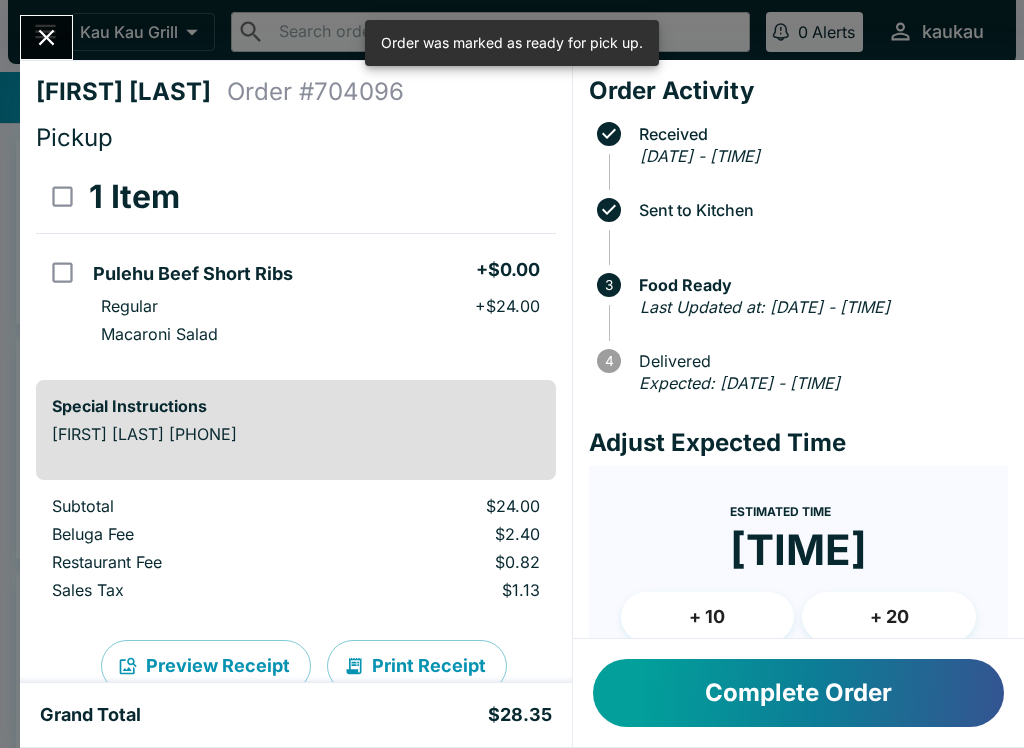 click on "Complete Order" at bounding box center (798, 693) 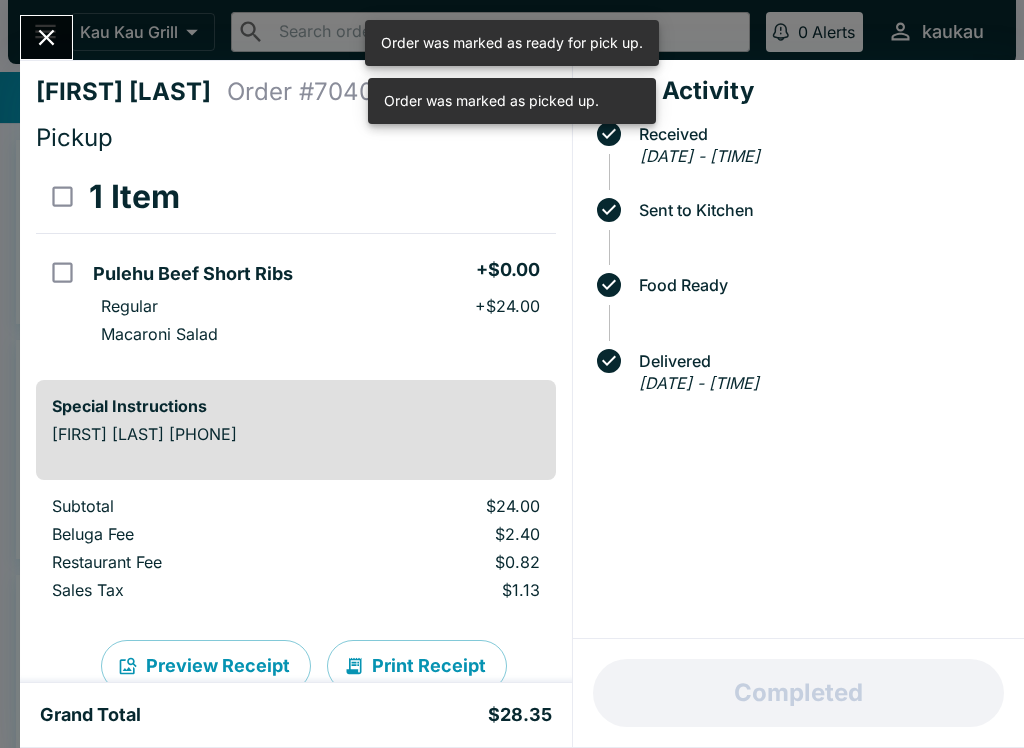 click 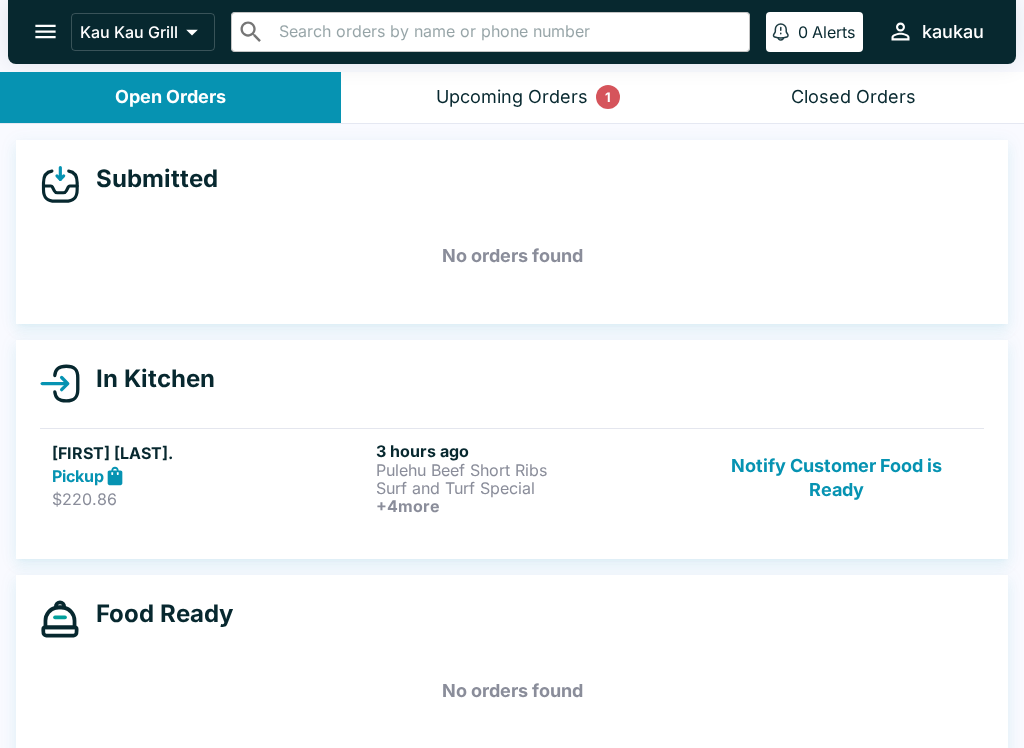 click on "Notify Customer Food is Ready" at bounding box center (836, 478) 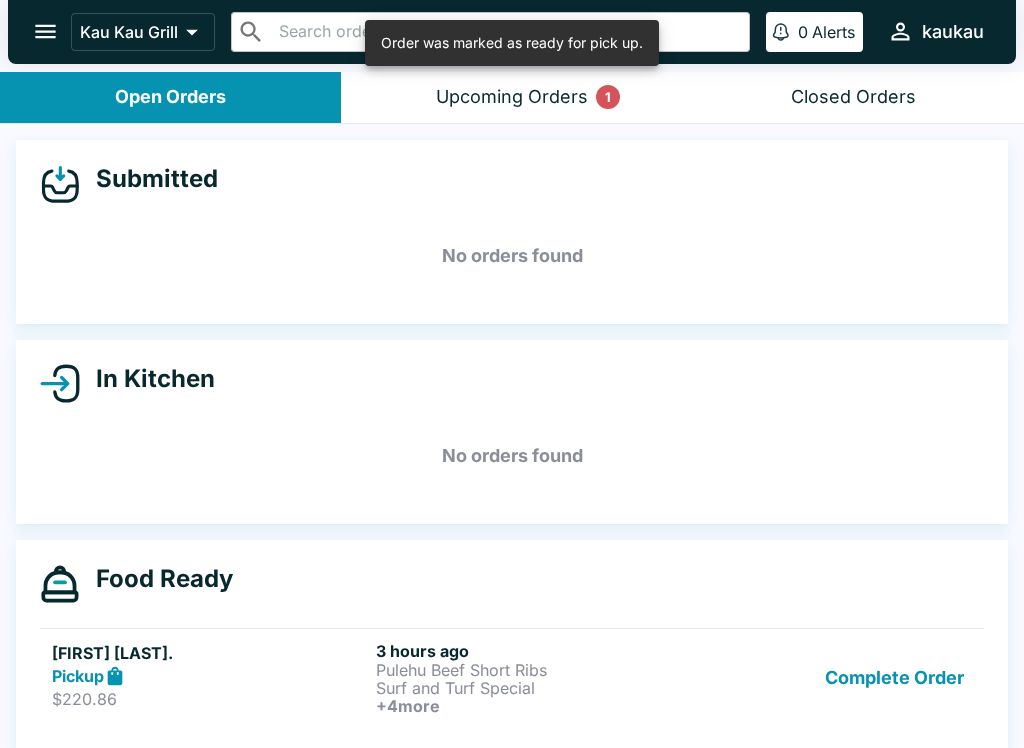 click on "Upcoming Orders 1" at bounding box center [512, 97] 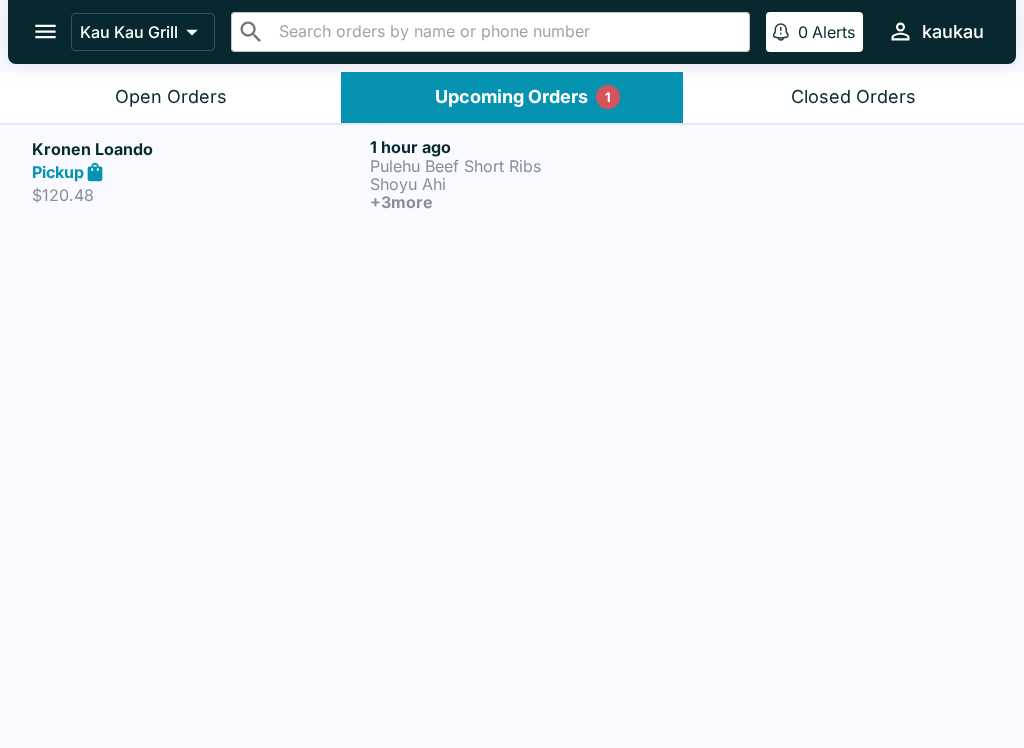 click on "Open Orders" at bounding box center (170, 97) 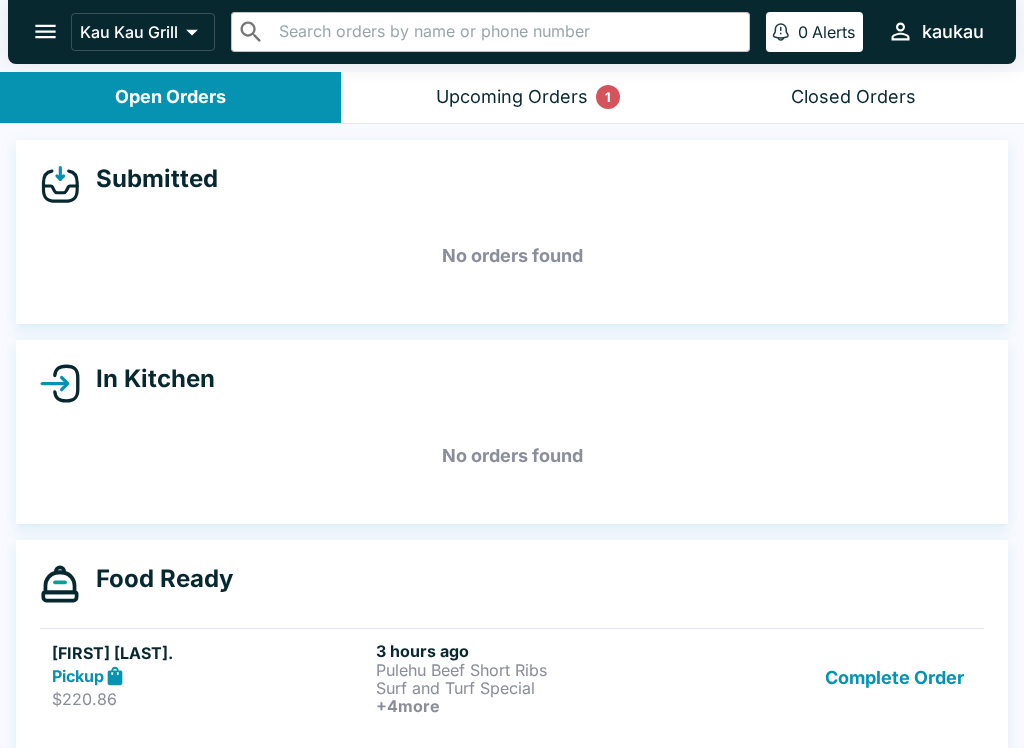 click on "Upcoming Orders 1" at bounding box center [512, 97] 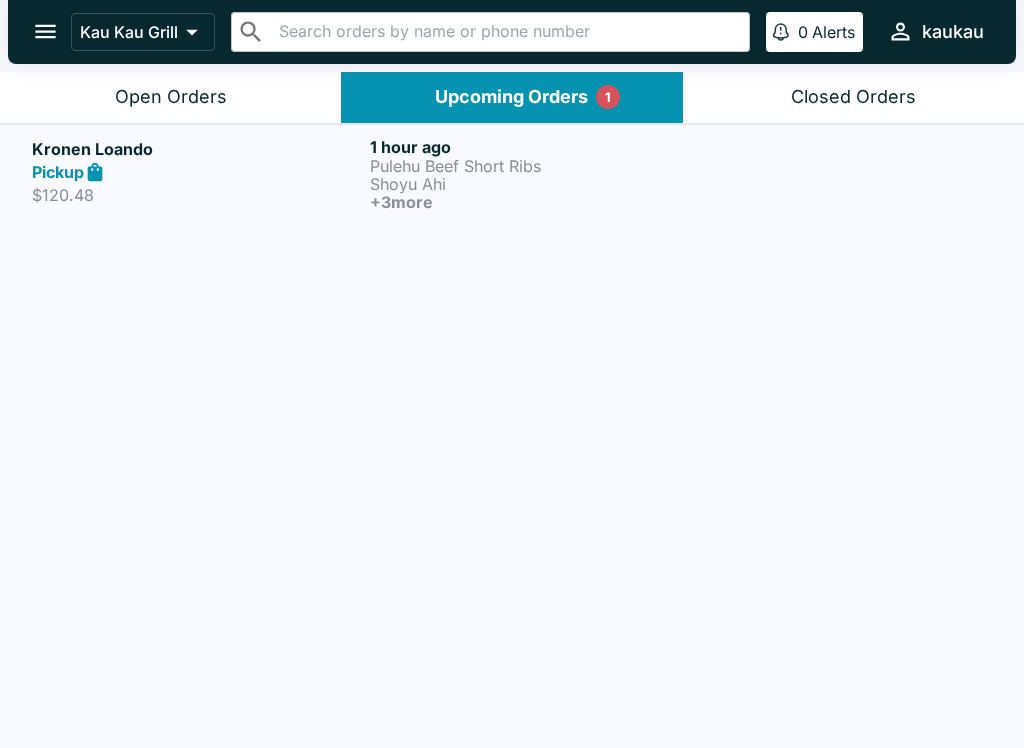 click on "Open Orders" at bounding box center (171, 97) 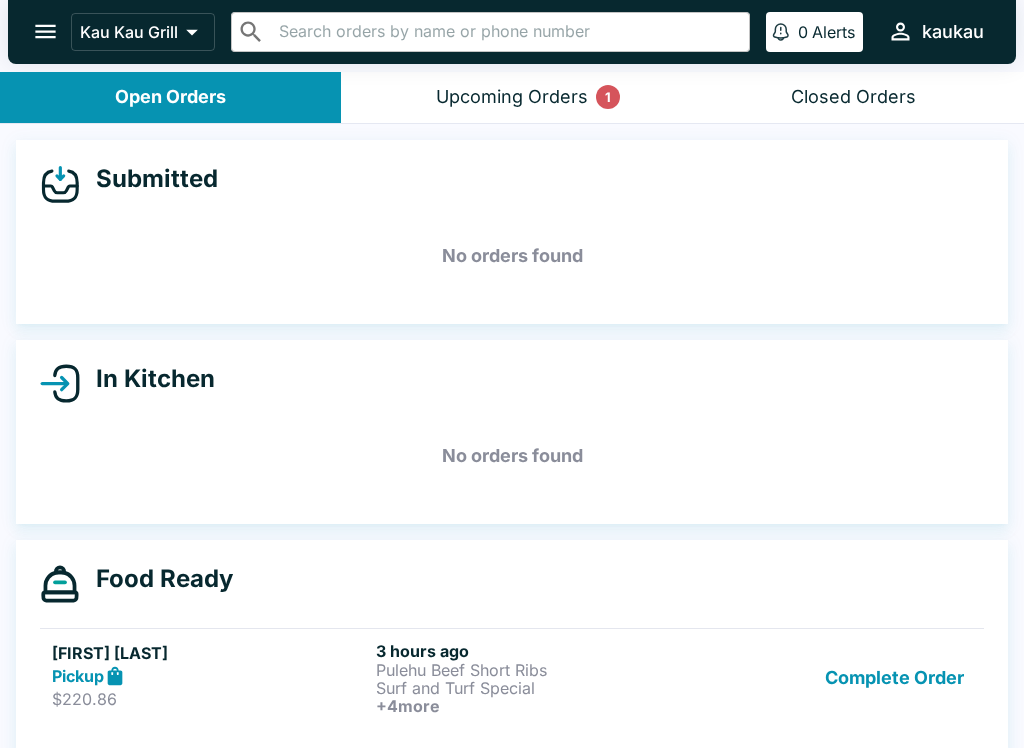 scroll, scrollTop: 0, scrollLeft: 0, axis: both 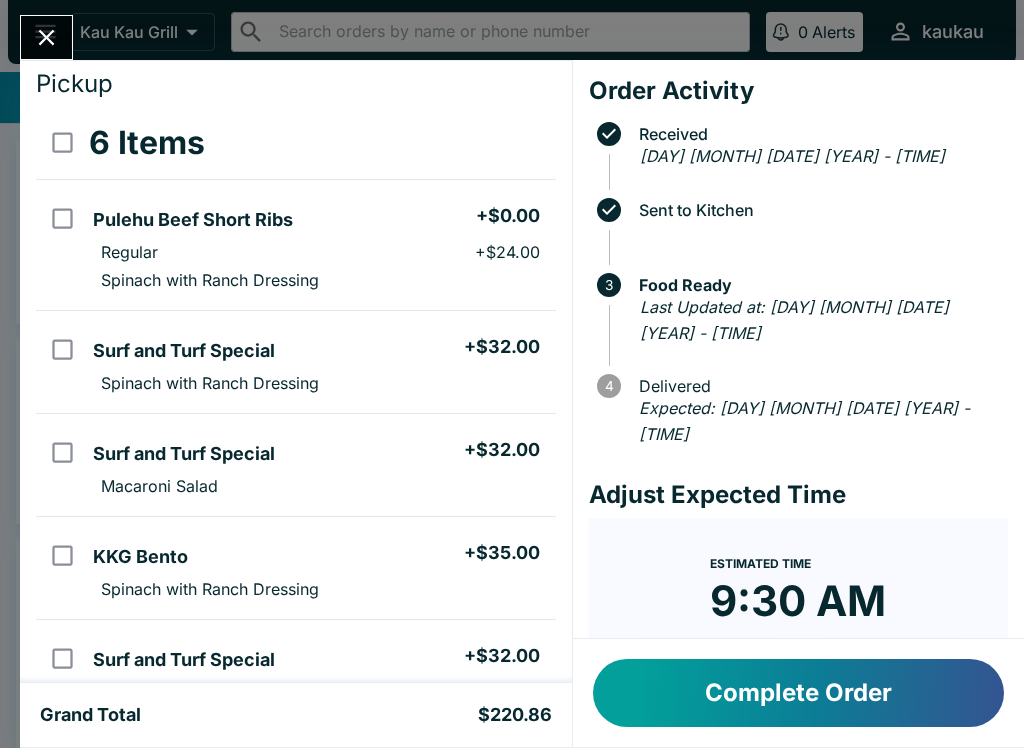 click 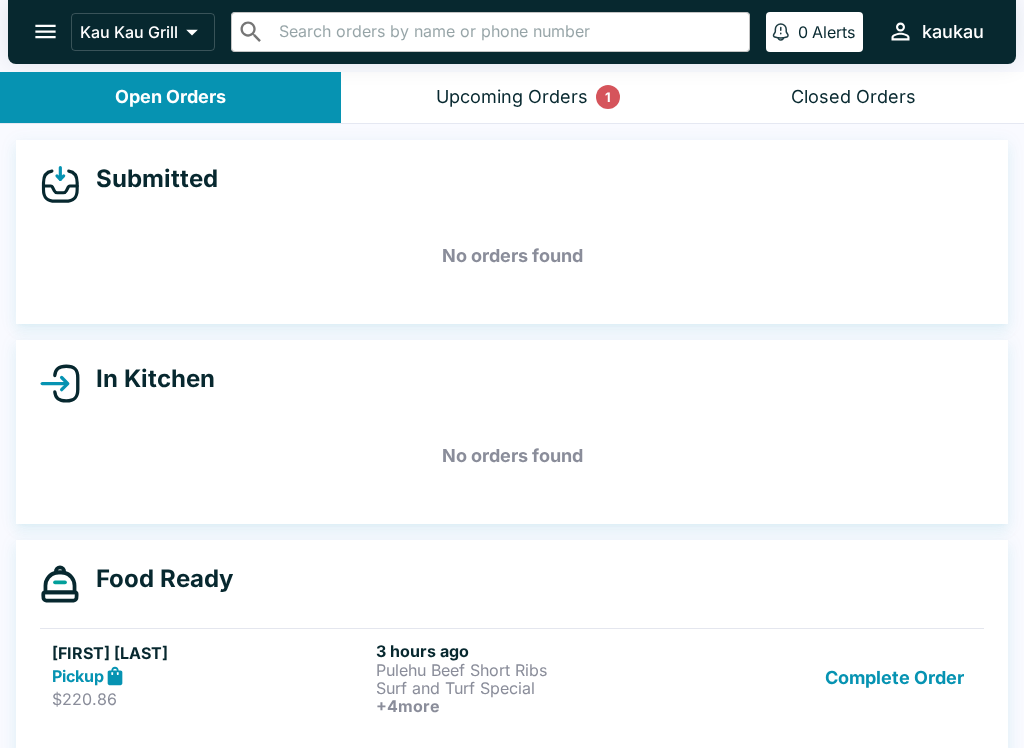 click on "Pulehu Beef Short Ribs" at bounding box center (534, 670) 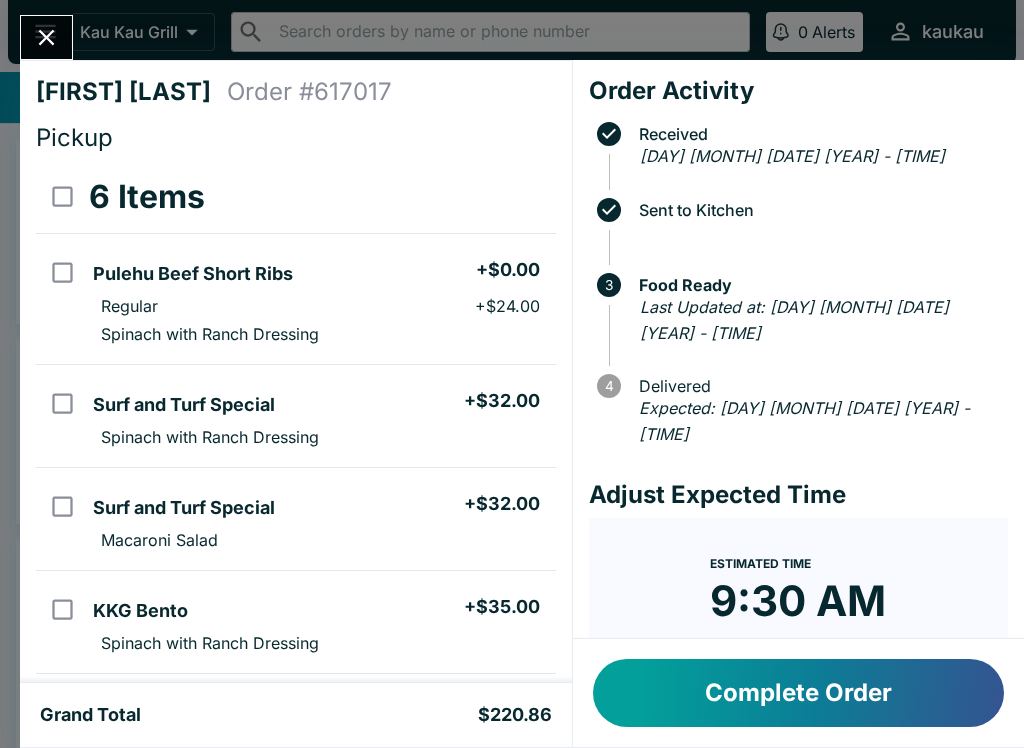 click on "+ 20" at bounding box center (889, 668) 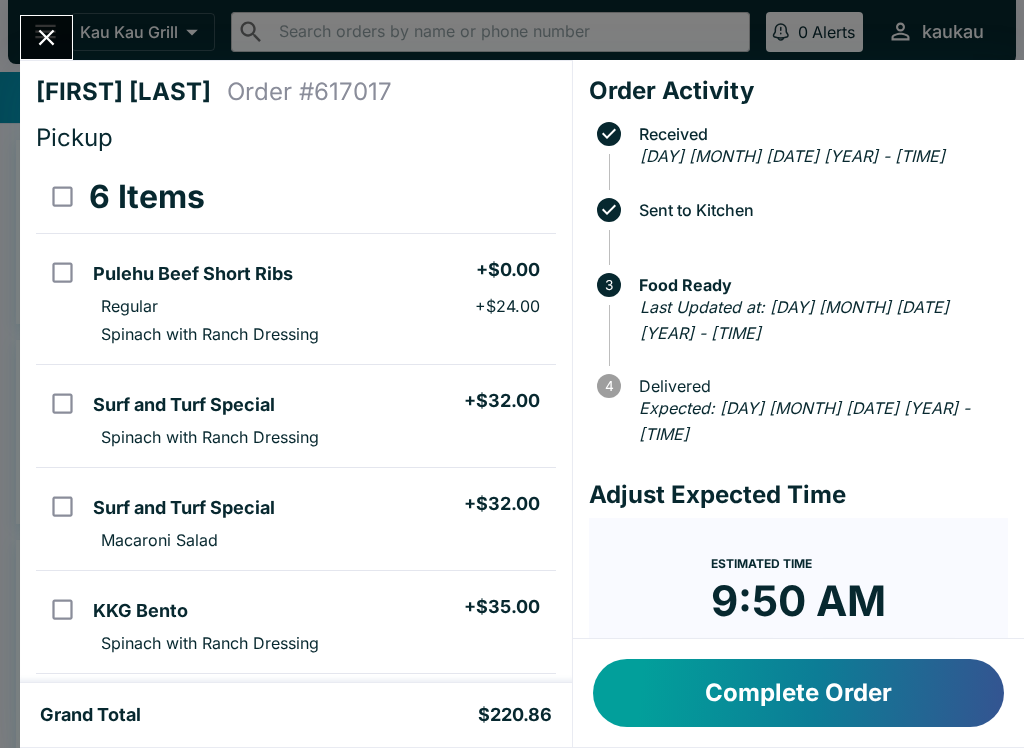 click on "+ 20" at bounding box center (889, 668) 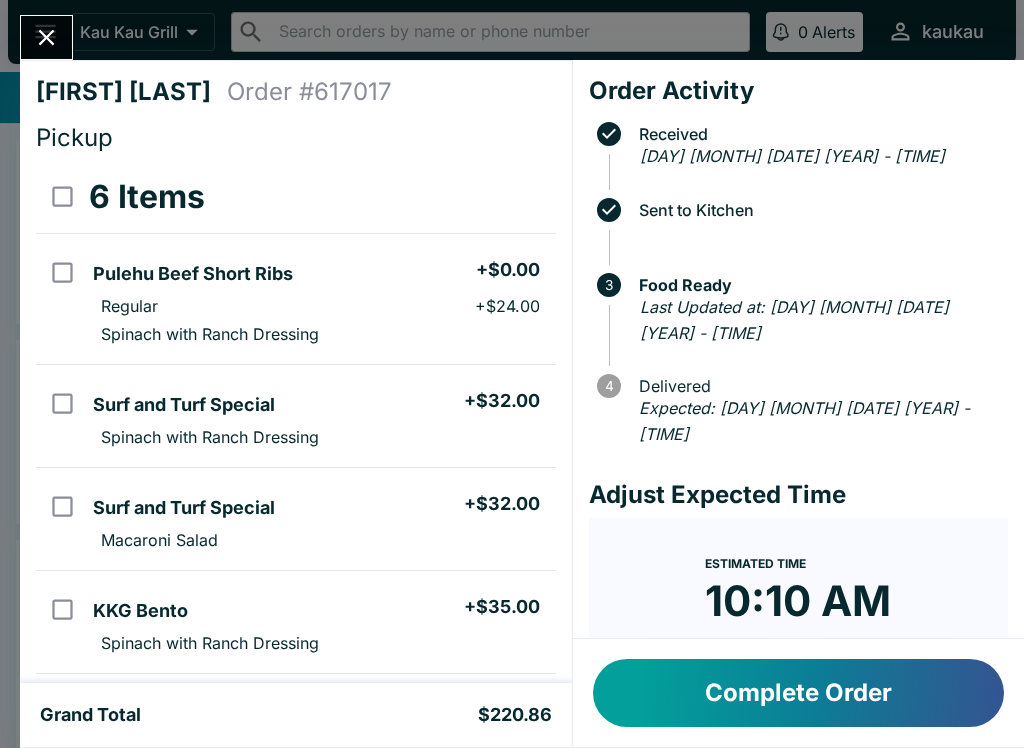 click on "+ 20" at bounding box center [889, 668] 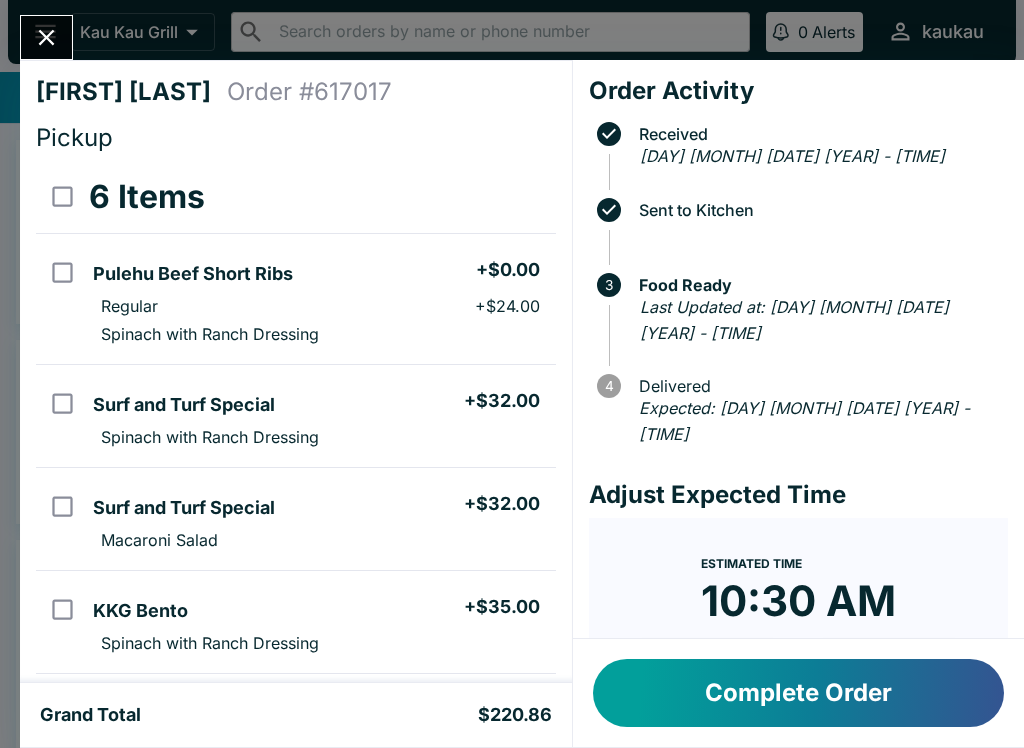 click on "+ 20" at bounding box center (889, 668) 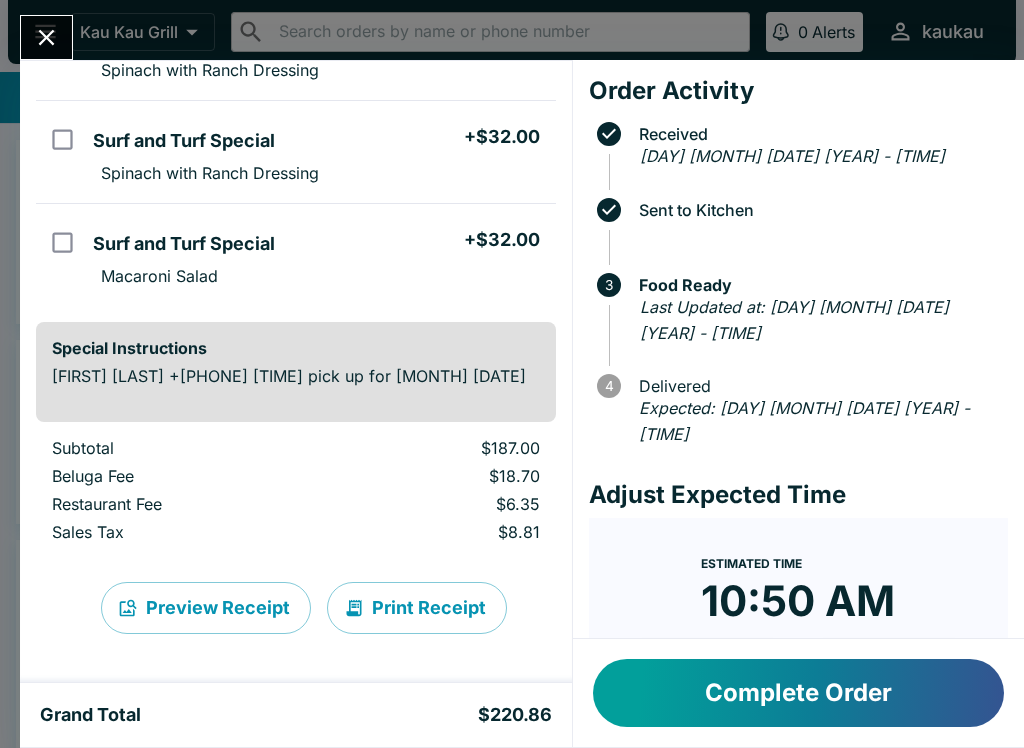 scroll, scrollTop: 573, scrollLeft: 0, axis: vertical 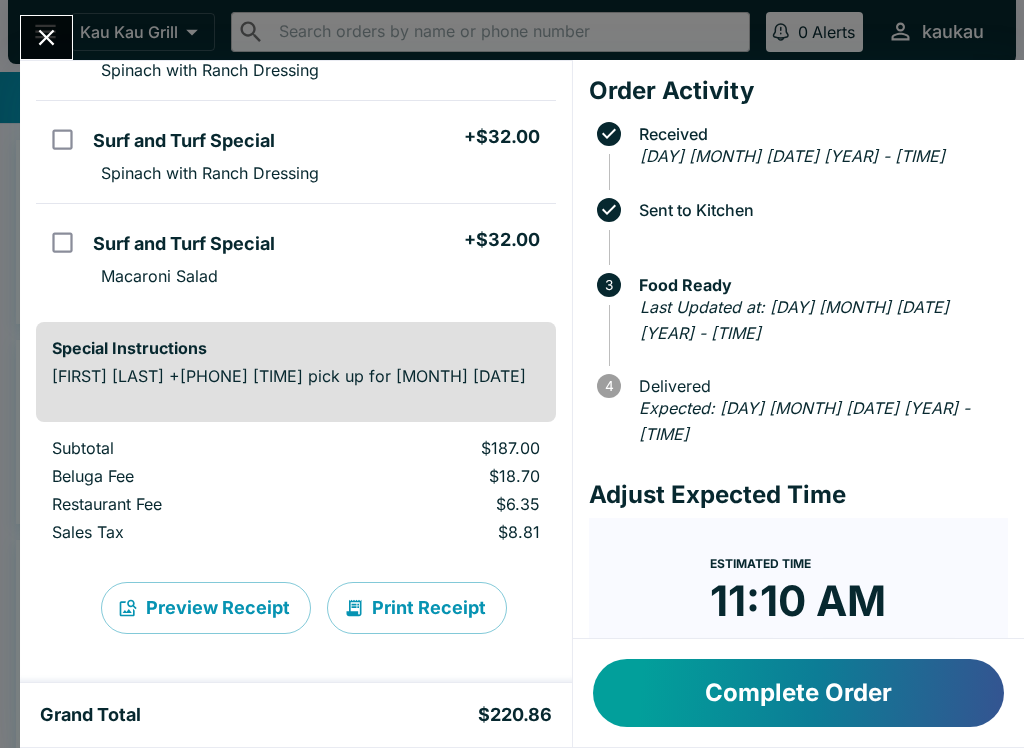 click on "+ 20" at bounding box center (889, 668) 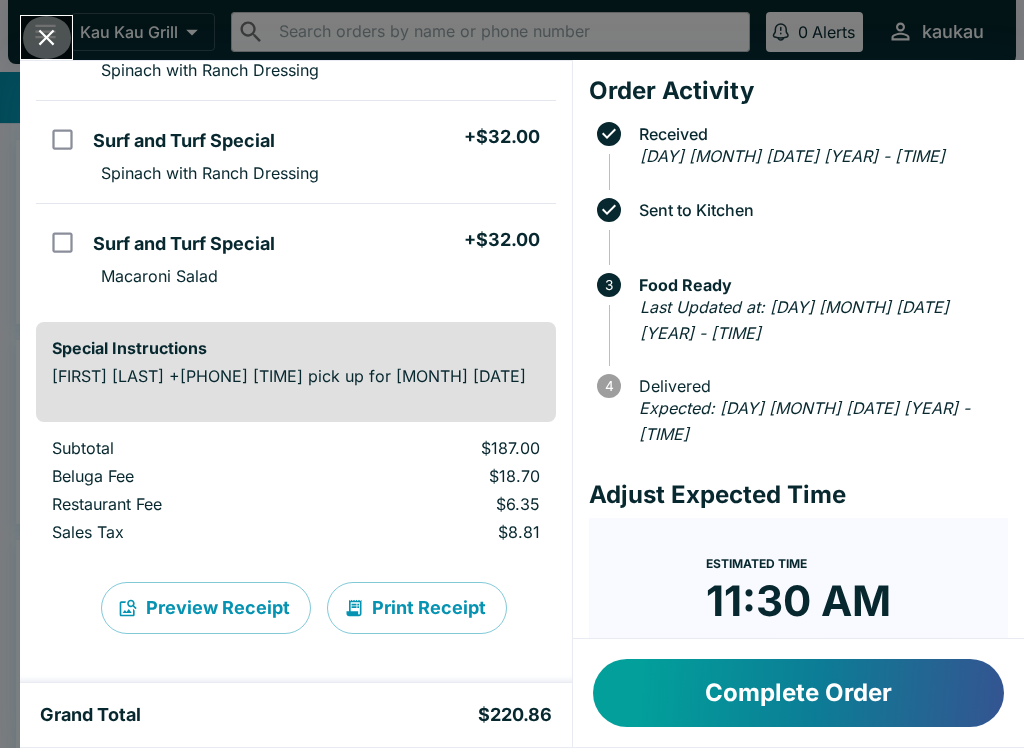 click at bounding box center [46, 37] 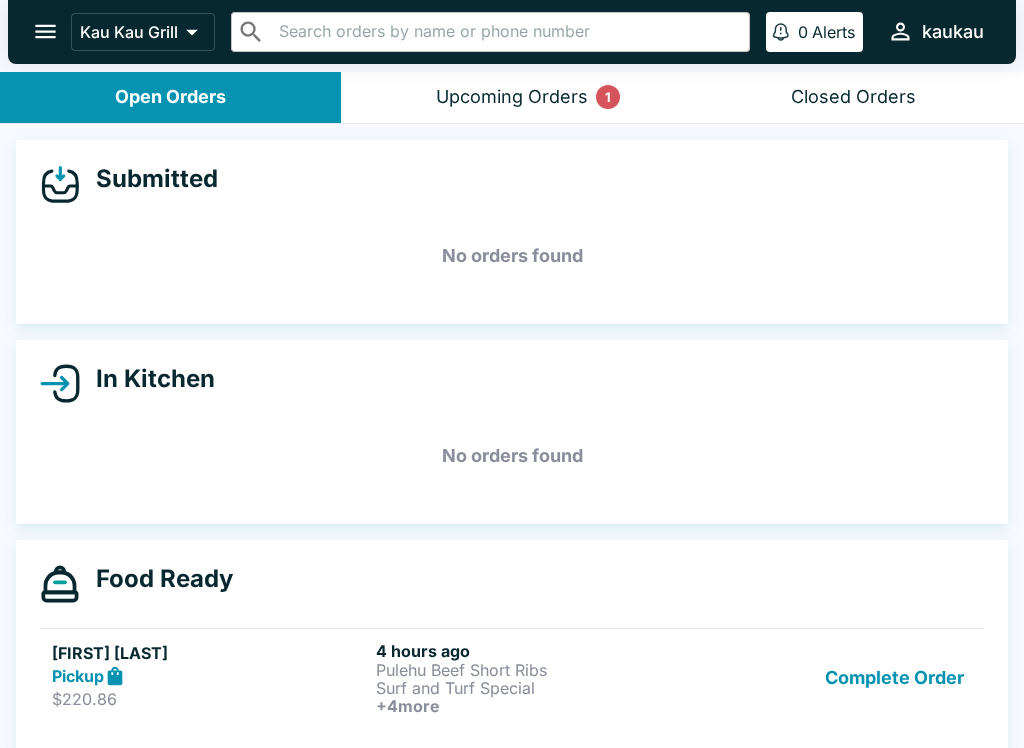 click on "Upcoming Orders 1" at bounding box center [512, 97] 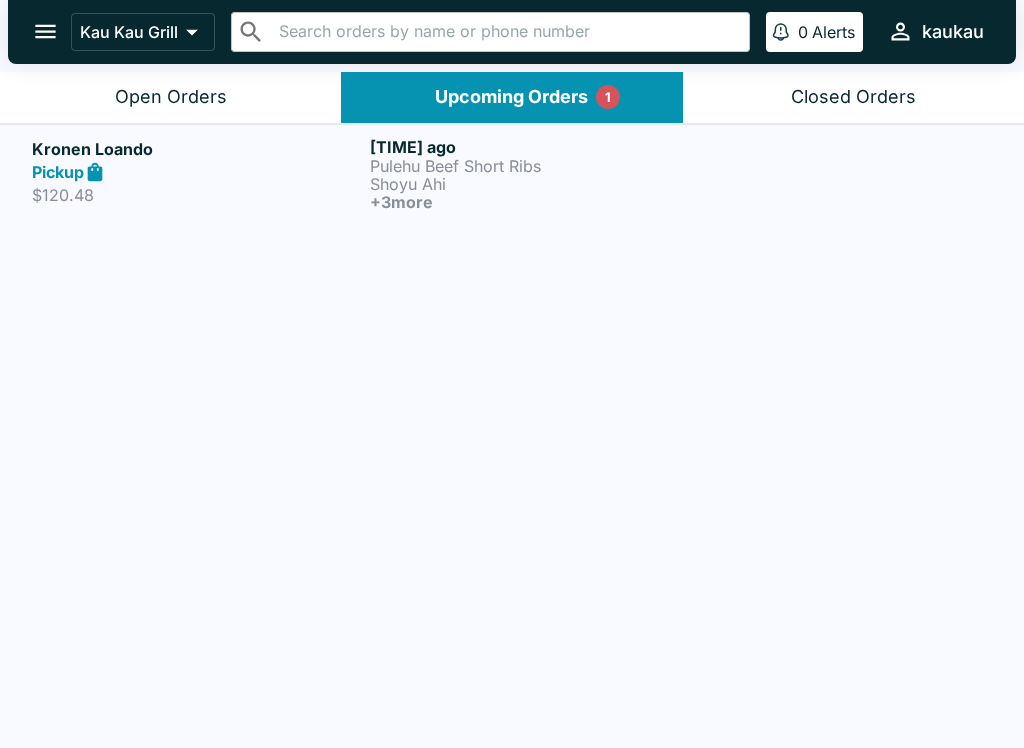 click on "Kronen Loando" at bounding box center (197, 149) 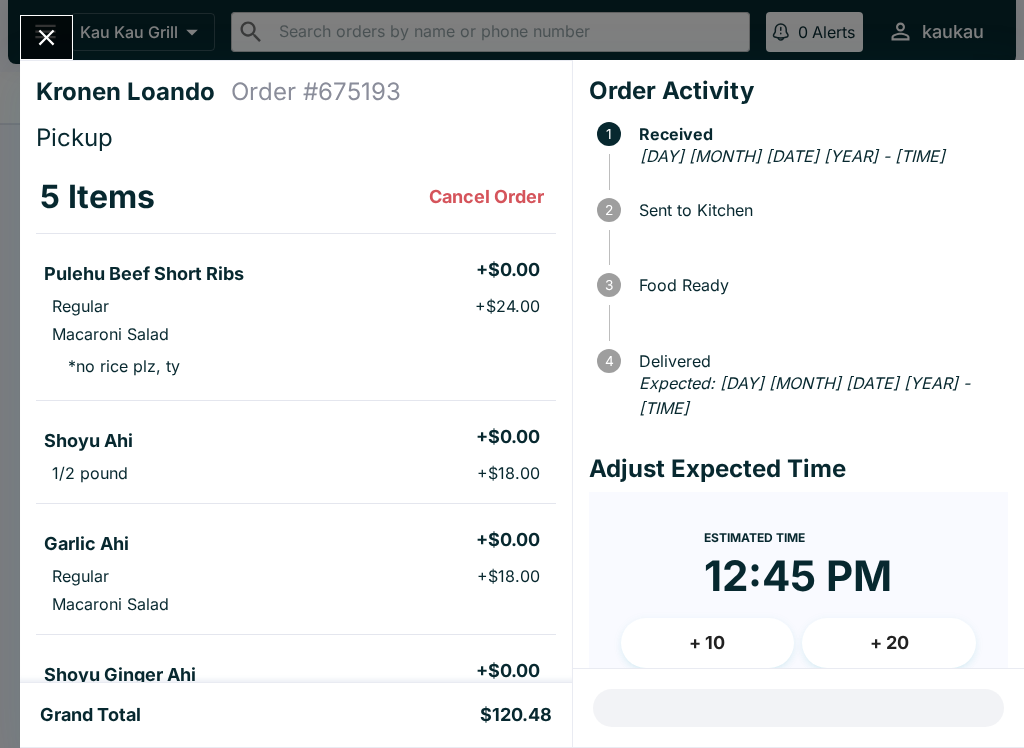 click 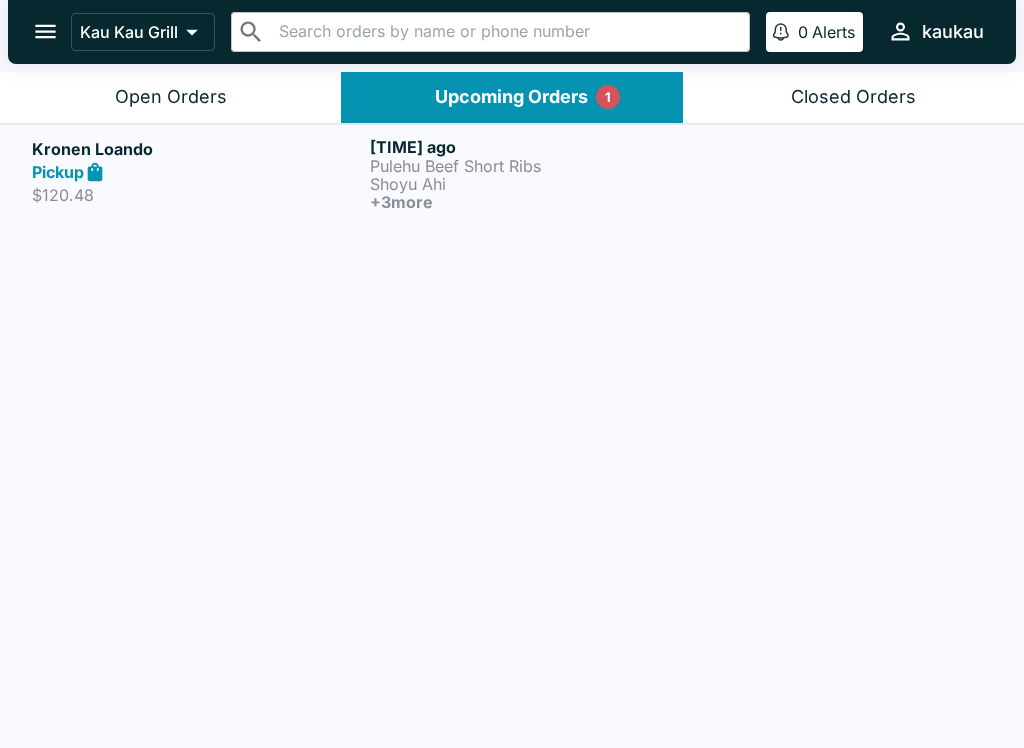 click on "Open Orders" at bounding box center (171, 97) 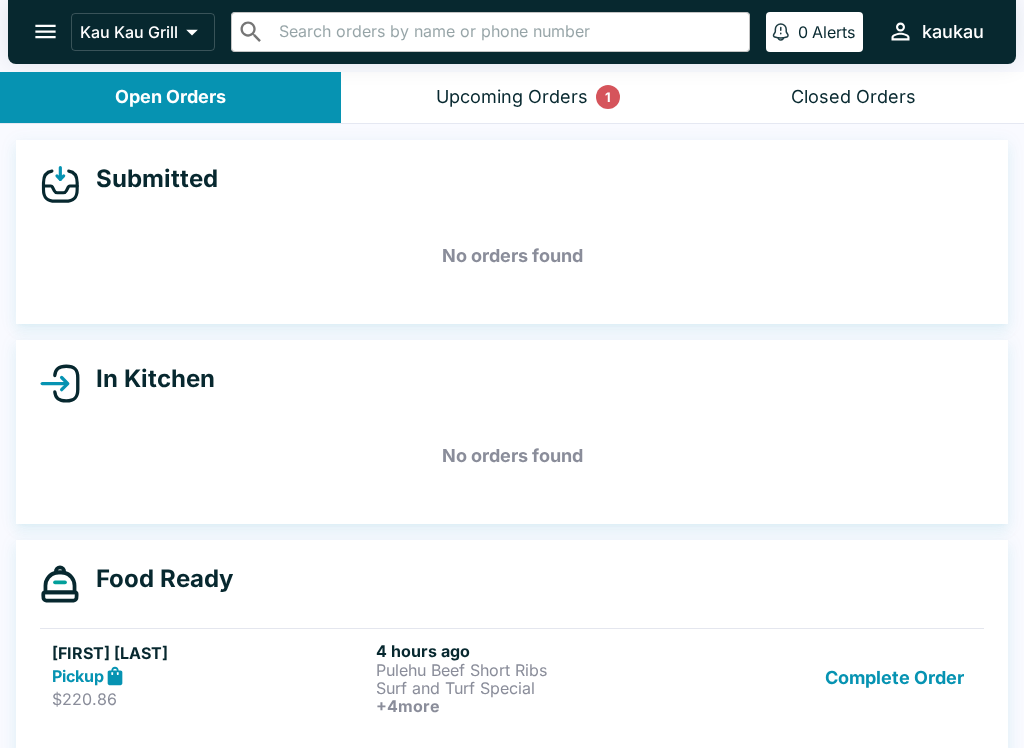 click on "Surf and Turf Special" at bounding box center (534, 688) 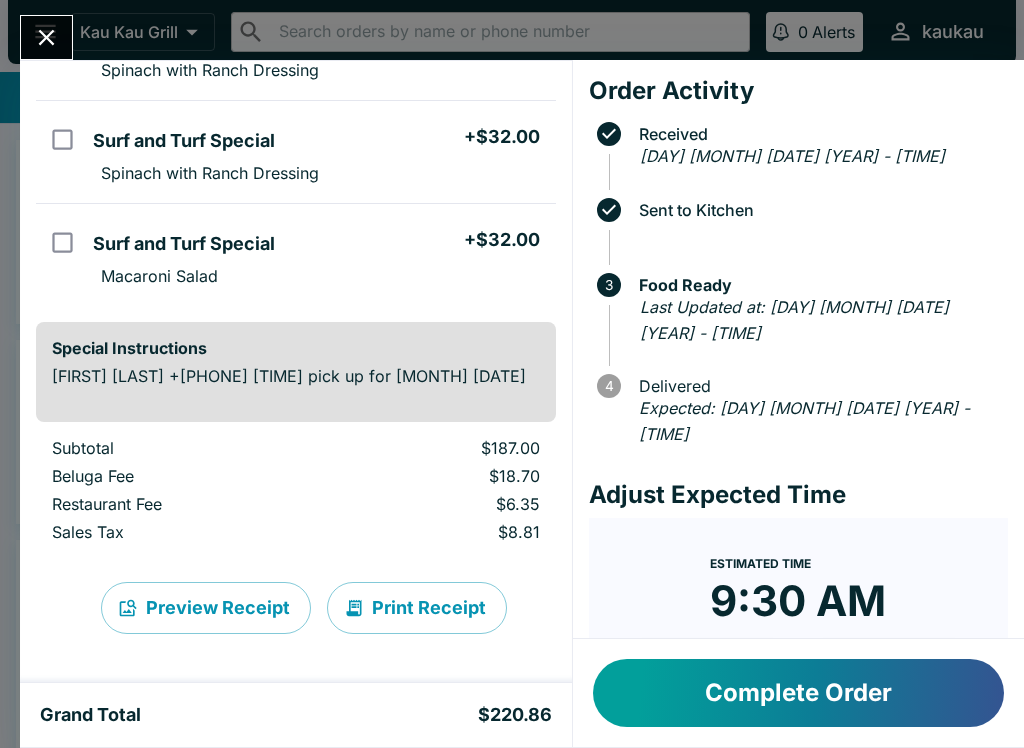 scroll, scrollTop: 573, scrollLeft: 0, axis: vertical 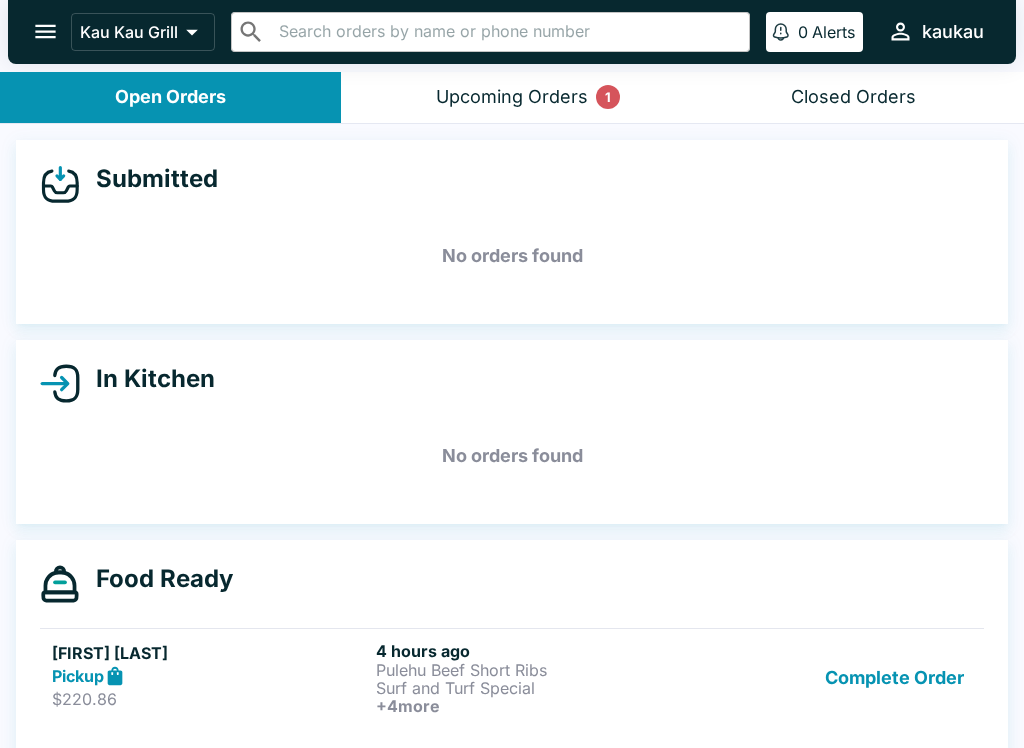 click on "Pickup" at bounding box center (210, 676) 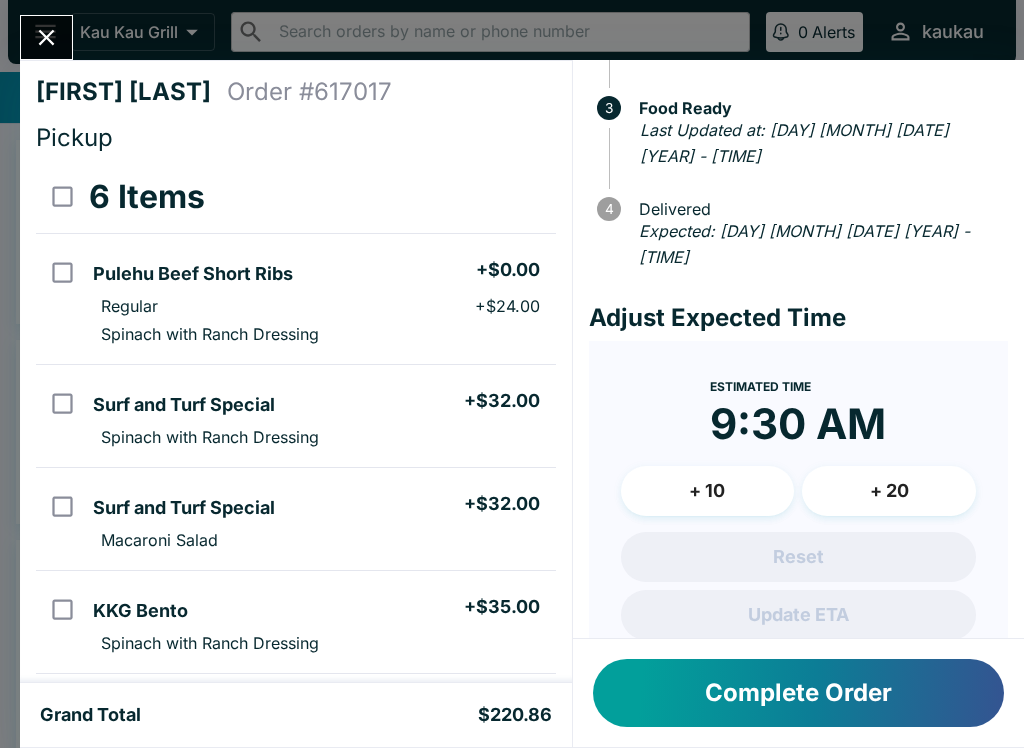scroll, scrollTop: 174, scrollLeft: 0, axis: vertical 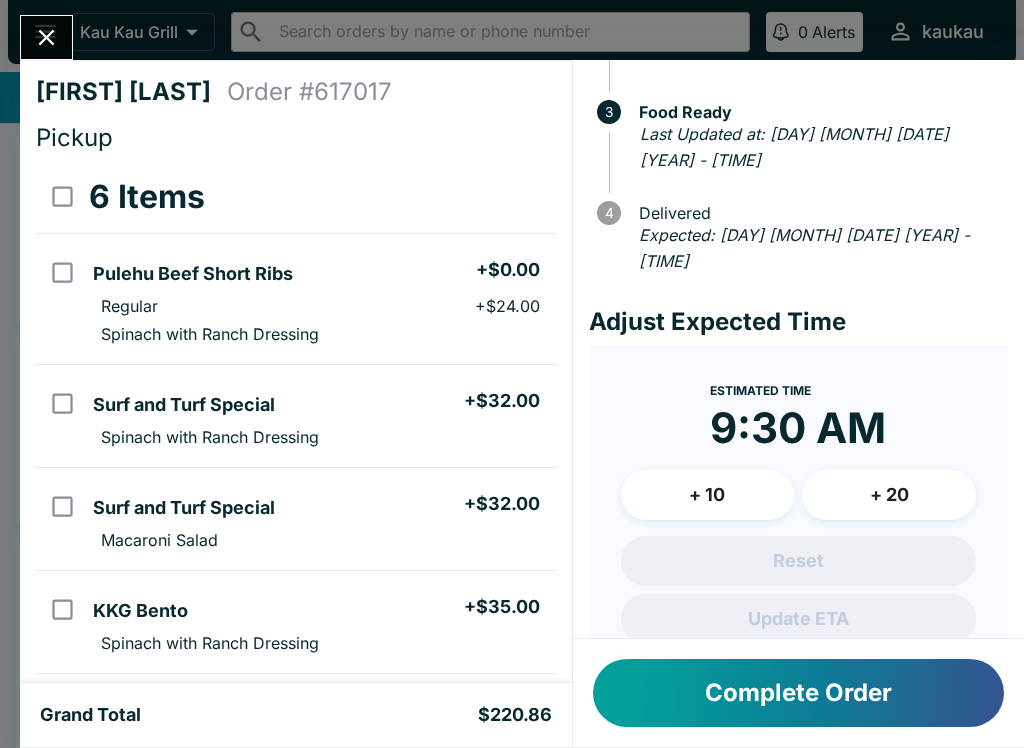 click 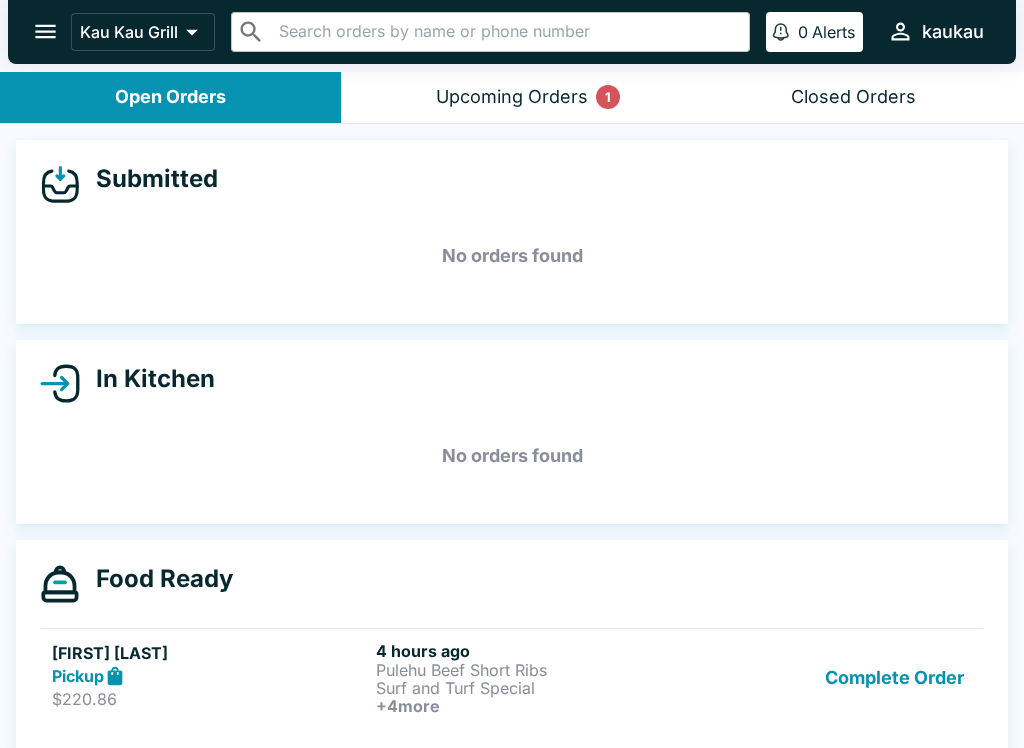 click on "$220.86" at bounding box center [210, 699] 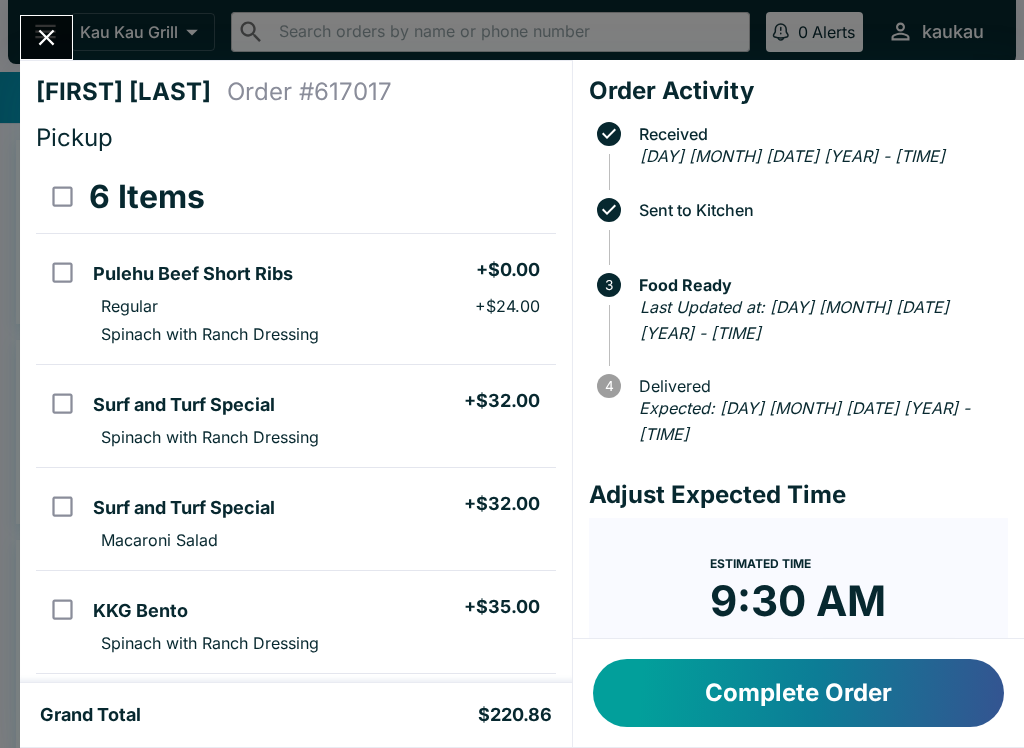 scroll, scrollTop: 0, scrollLeft: 0, axis: both 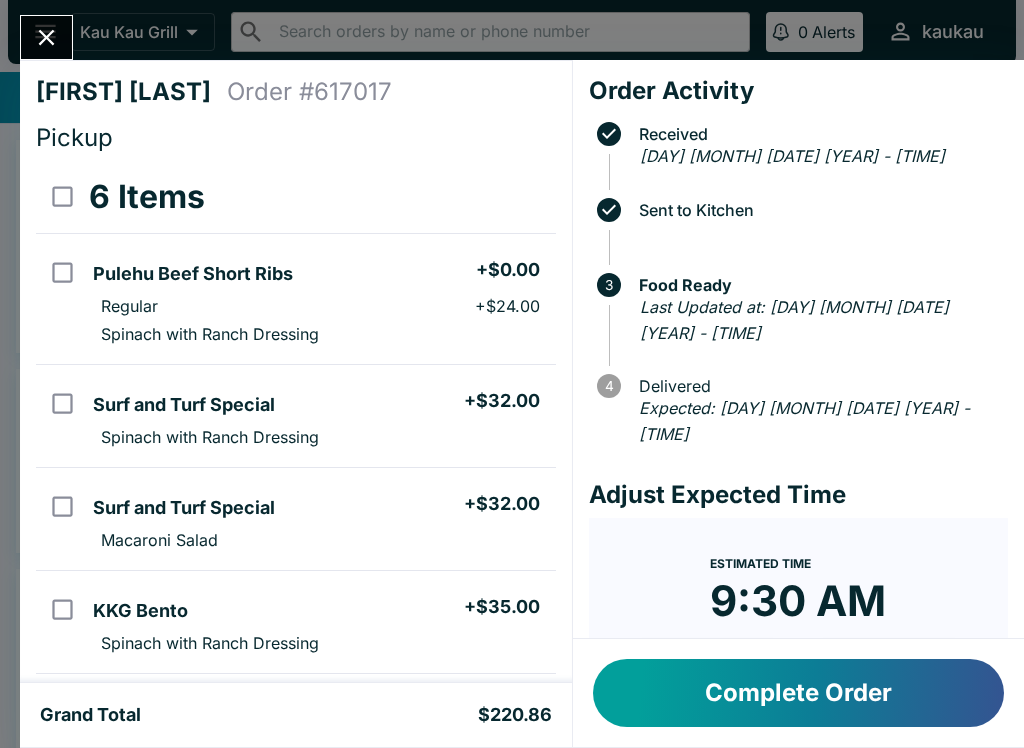 click 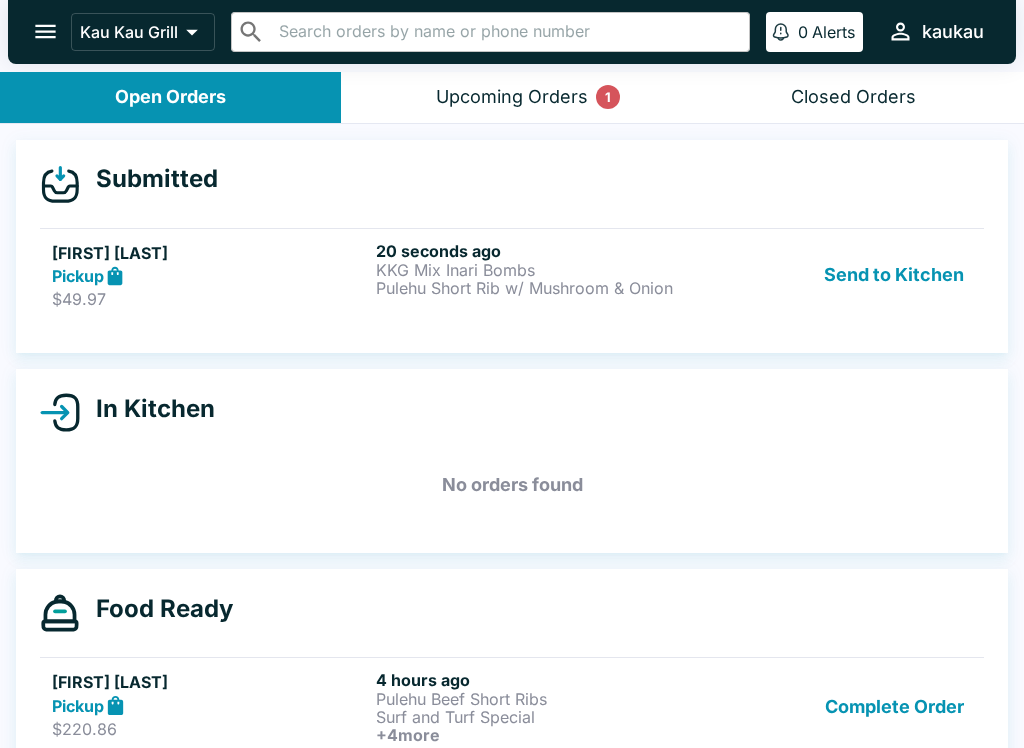 scroll, scrollTop: 5, scrollLeft: 0, axis: vertical 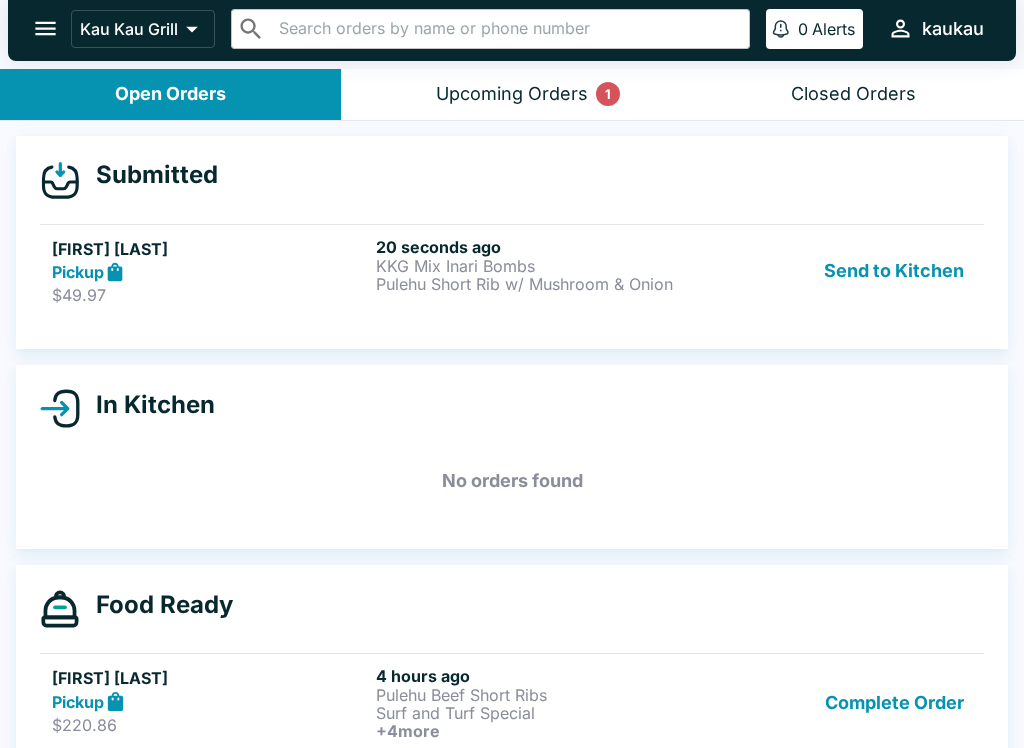 click on "Send to Kitchen" at bounding box center [894, 271] 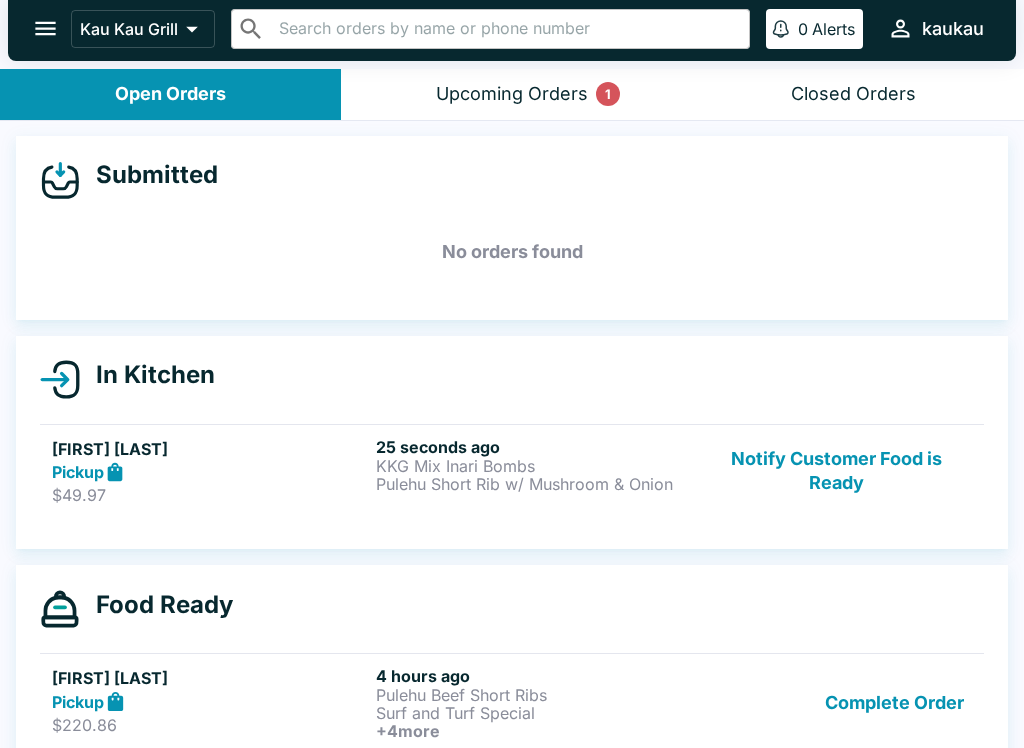 click on "Notify Customer Food is Ready" at bounding box center [836, 471] 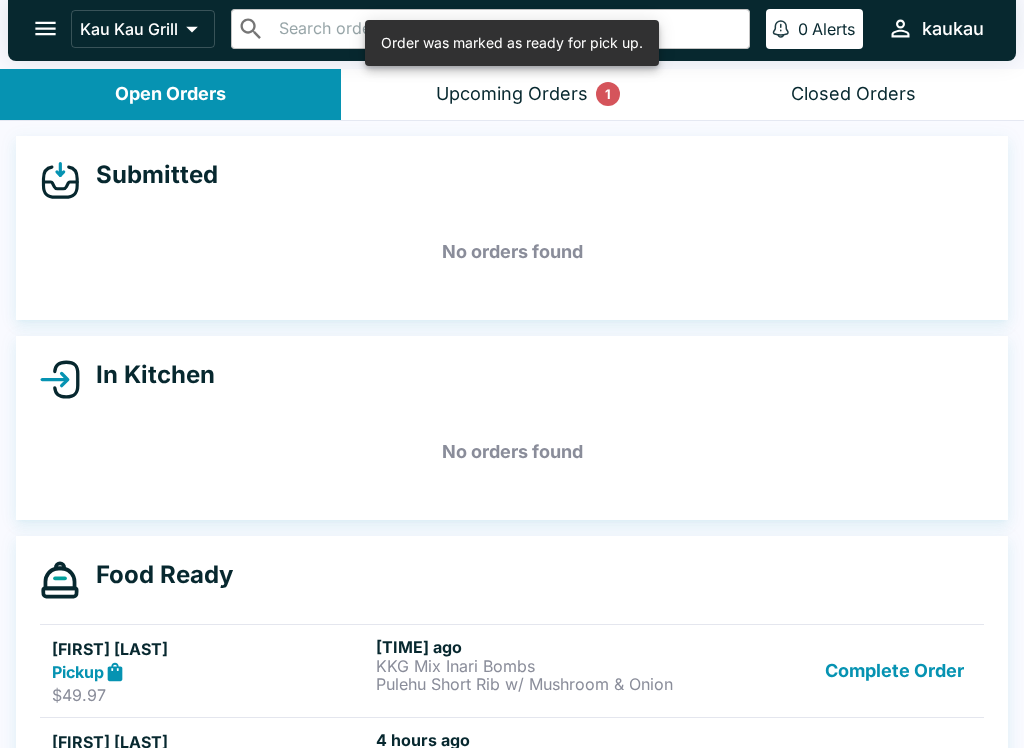 click on "KKG Mix Inari Bombs" at bounding box center (534, 666) 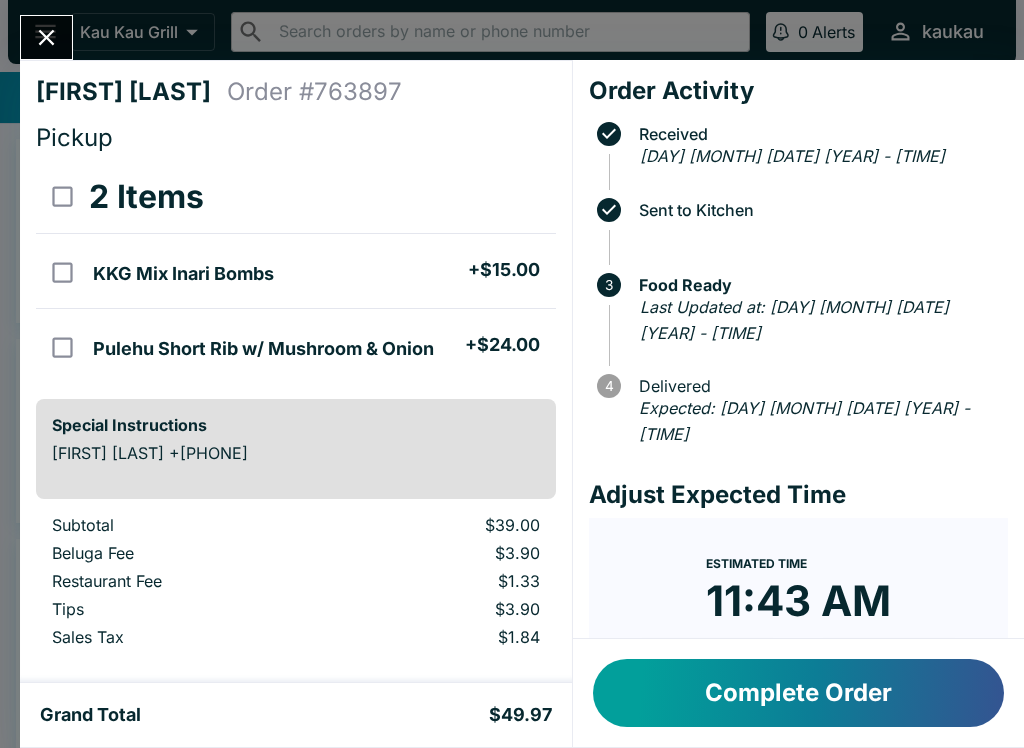 click on "Complete Order" at bounding box center [798, 693] 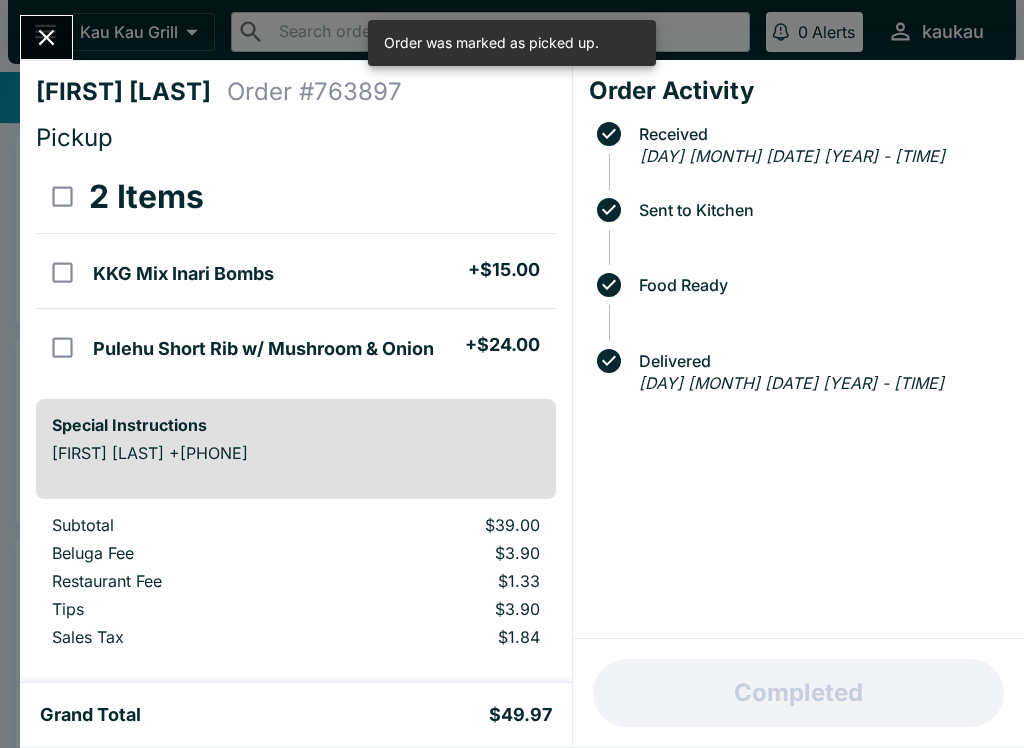 click at bounding box center [46, 37] 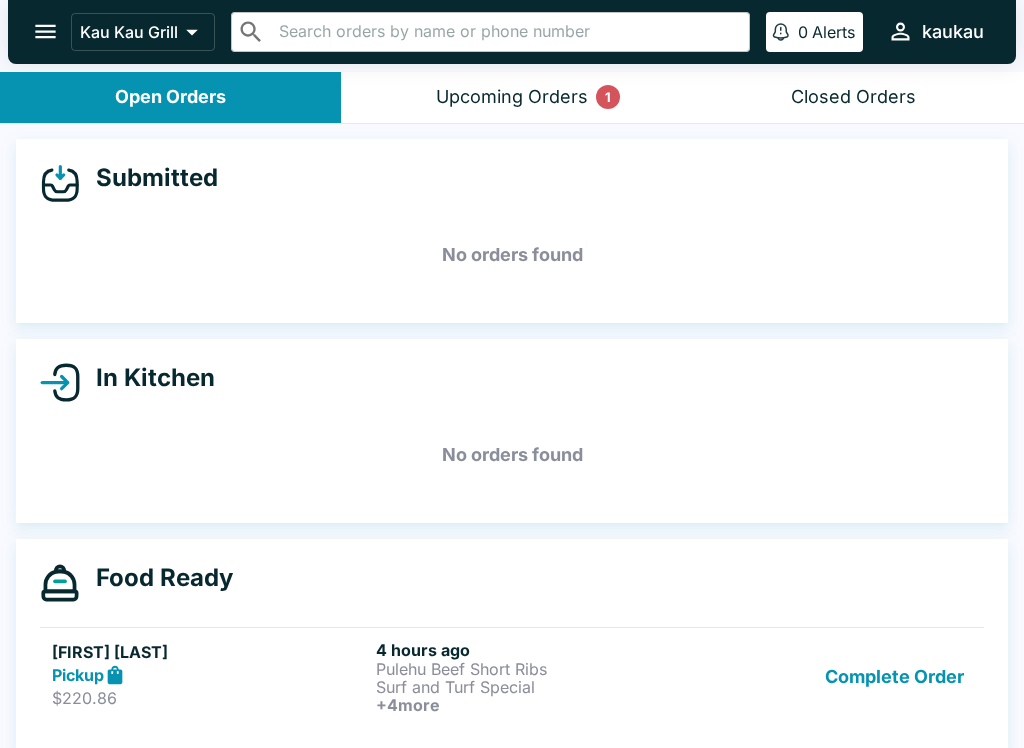 click on "Pickup" at bounding box center [210, 675] 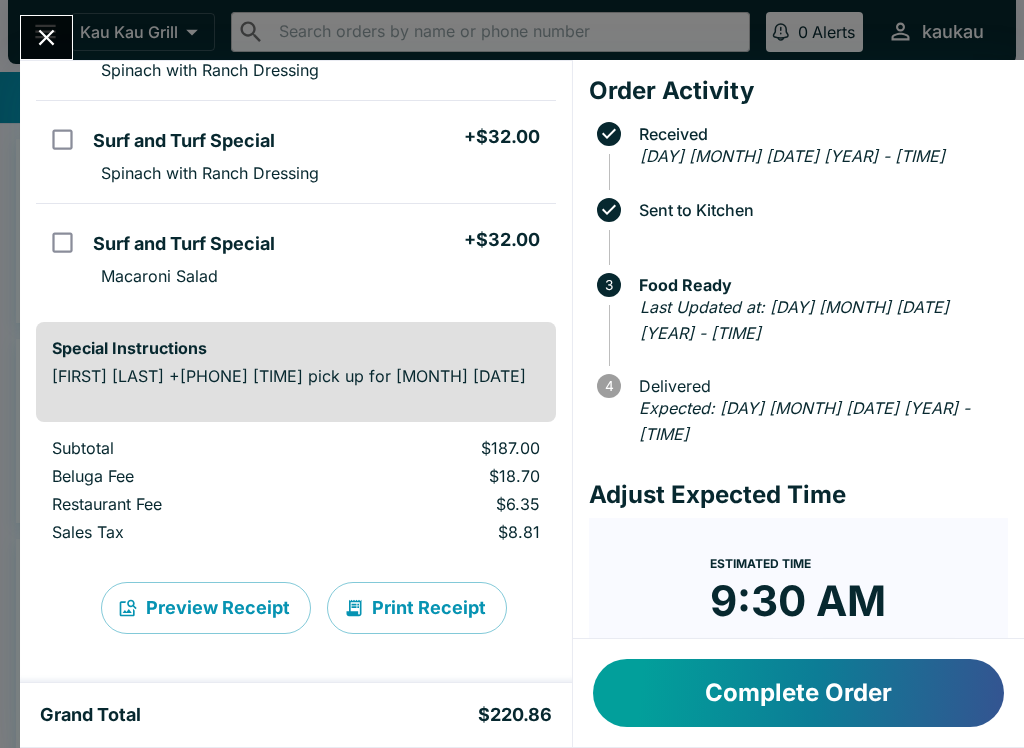 scroll, scrollTop: 573, scrollLeft: 0, axis: vertical 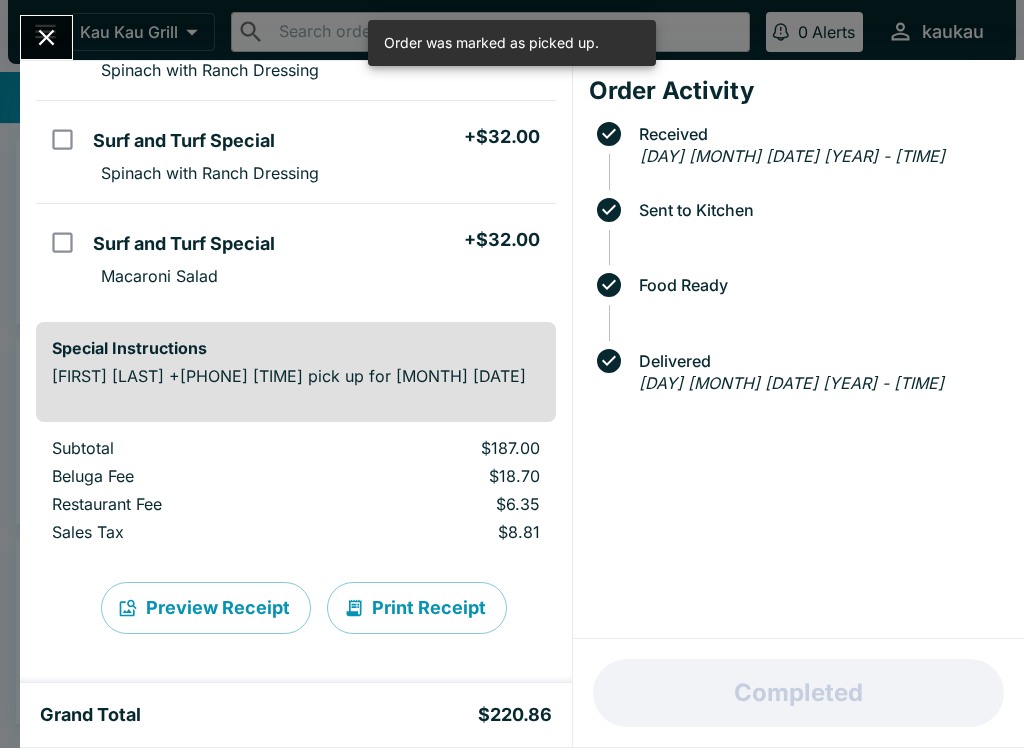 click at bounding box center (46, 37) 